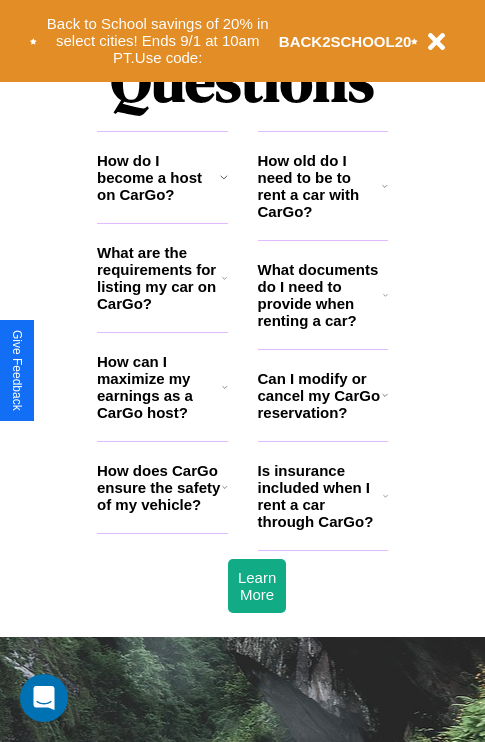 scroll, scrollTop: 2423, scrollLeft: 0, axis: vertical 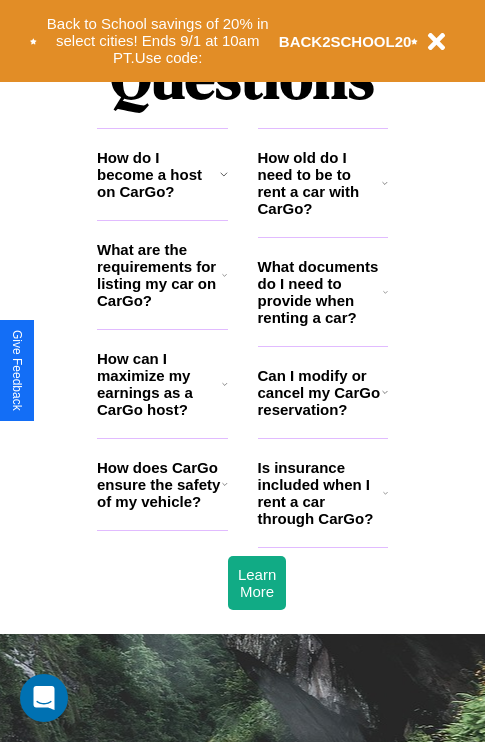click 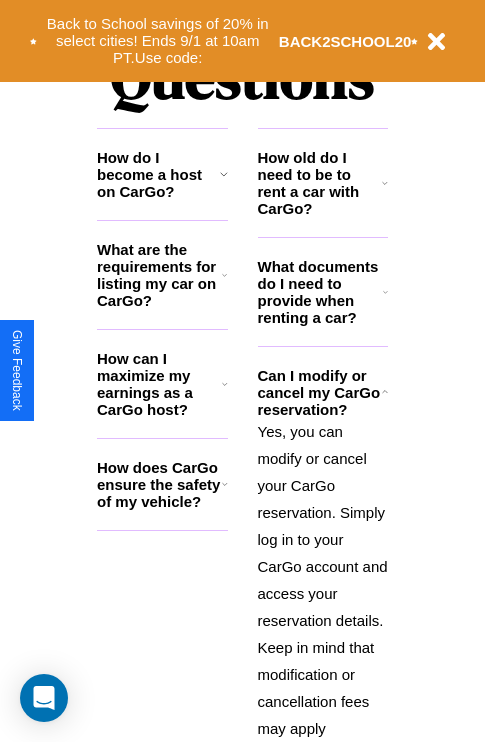 click on "How does CarGo ensure the safety of my vehicle?" at bounding box center [159, 484] 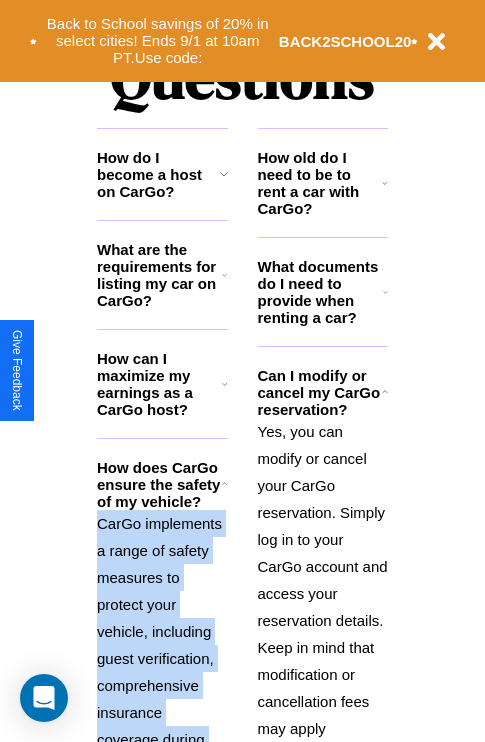 click 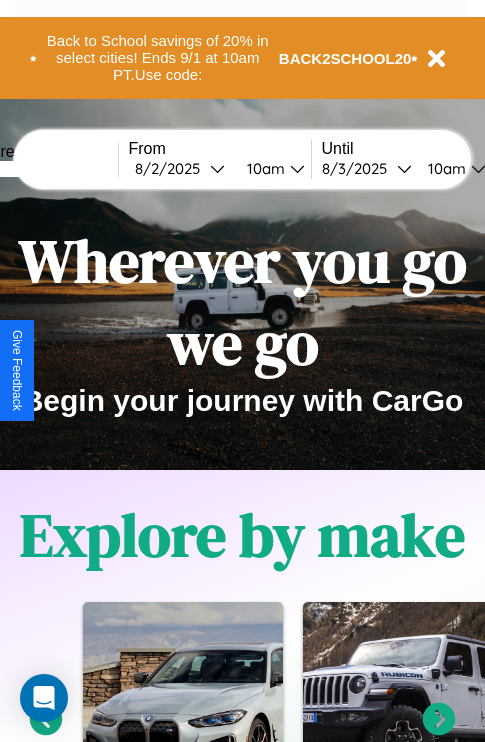scroll, scrollTop: 0, scrollLeft: 0, axis: both 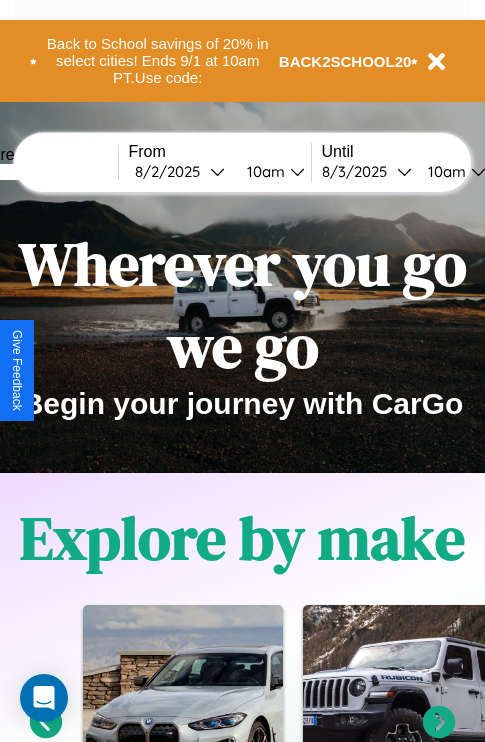 click at bounding box center [43, 172] 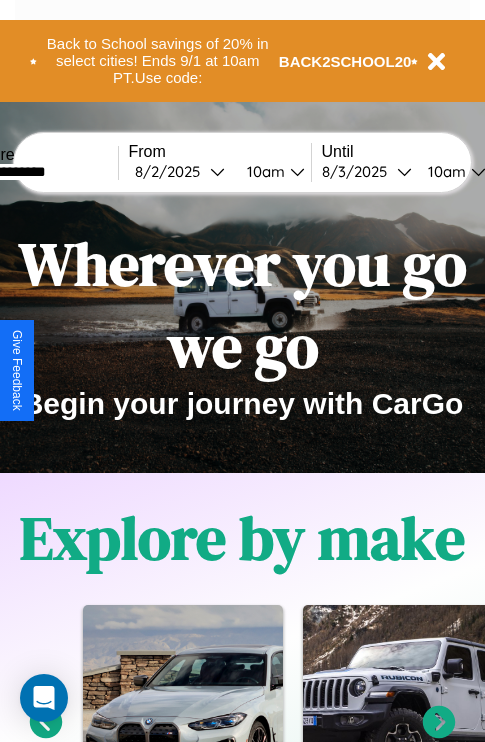 type on "**********" 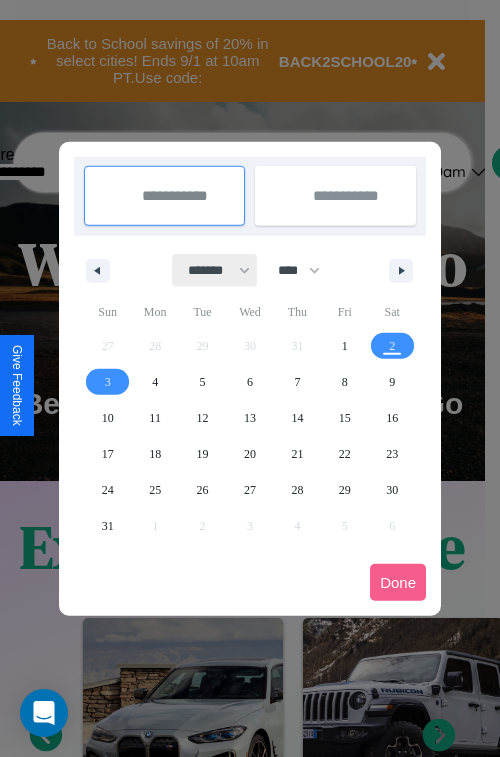click on "******* ******** ***** ***** *** **** **** ****** ********* ******* ******** ********" at bounding box center (215, 270) 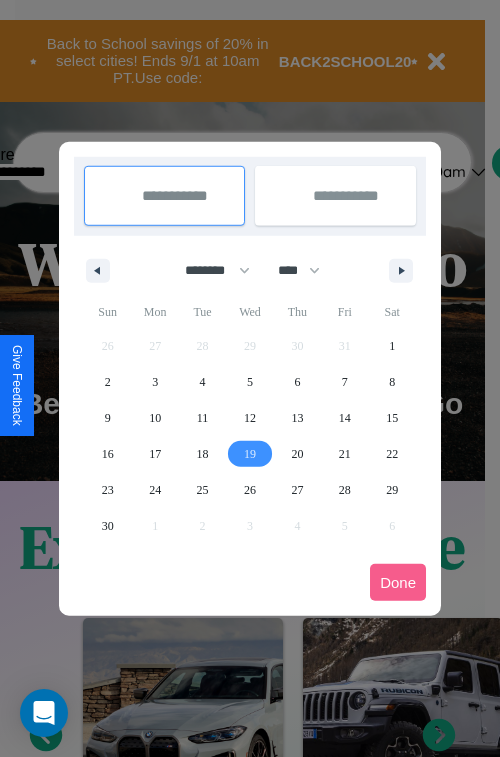 click on "19" at bounding box center [250, 454] 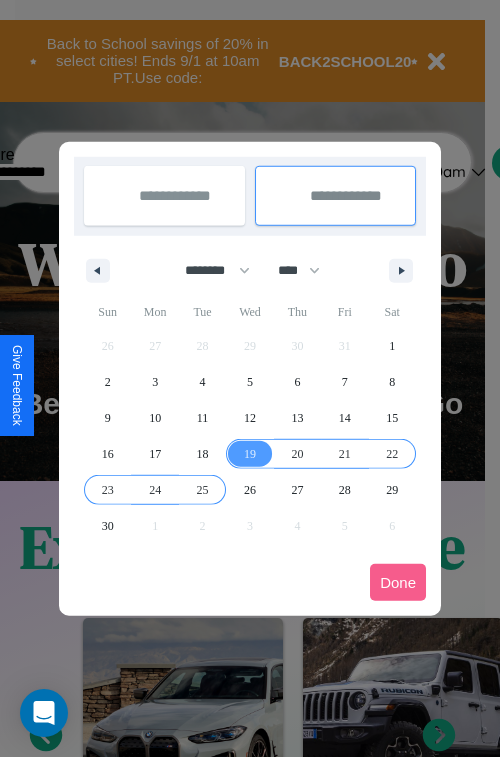 click on "25" at bounding box center [203, 490] 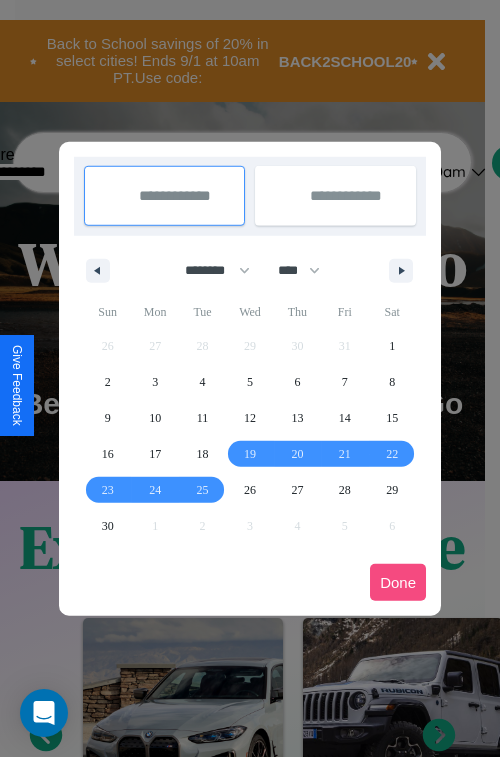 click on "Done" at bounding box center (398, 582) 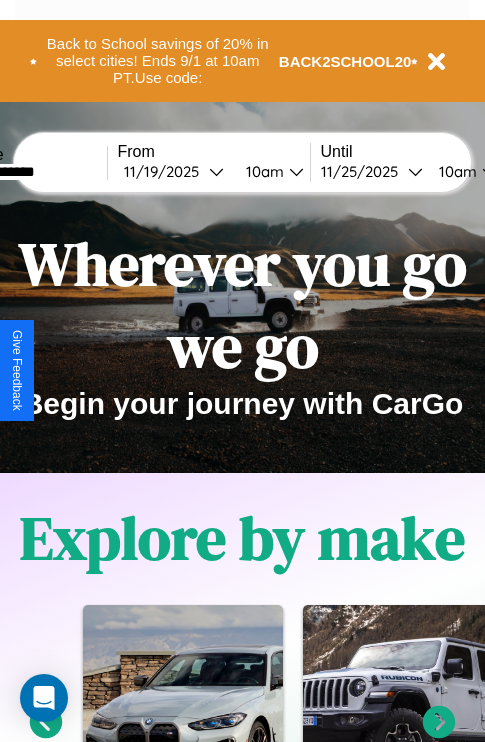 scroll, scrollTop: 0, scrollLeft: 79, axis: horizontal 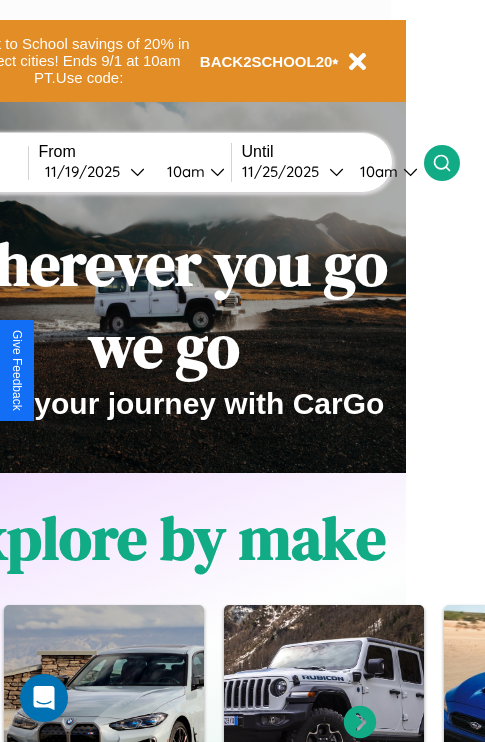 click 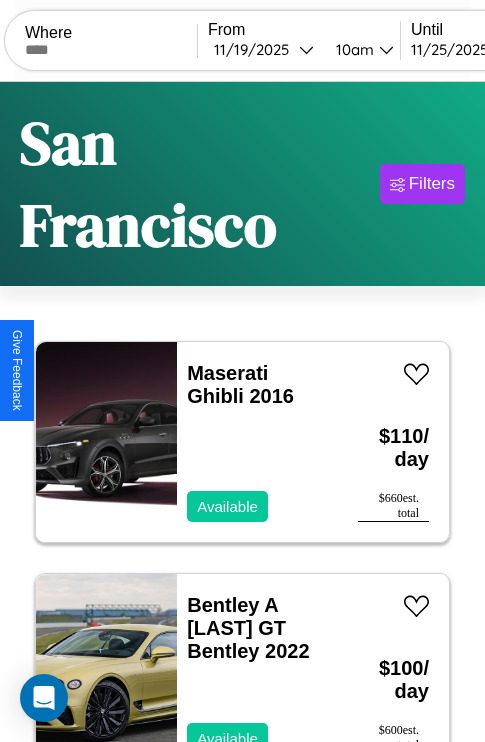 scroll, scrollTop: 177, scrollLeft: 0, axis: vertical 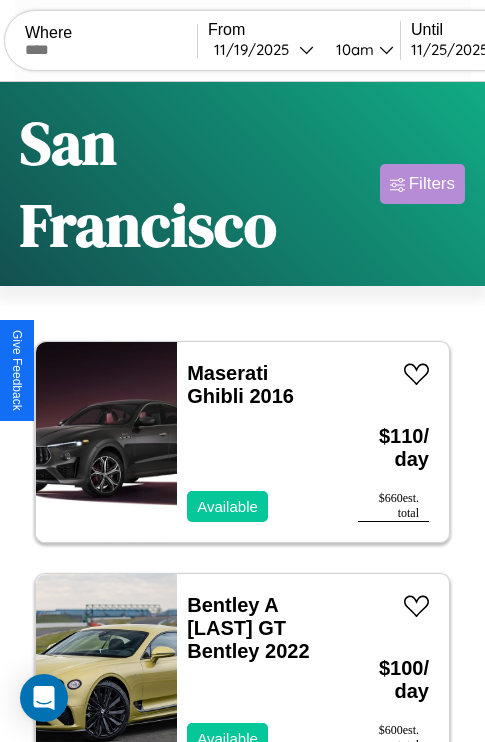 click on "Filters" at bounding box center (432, 184) 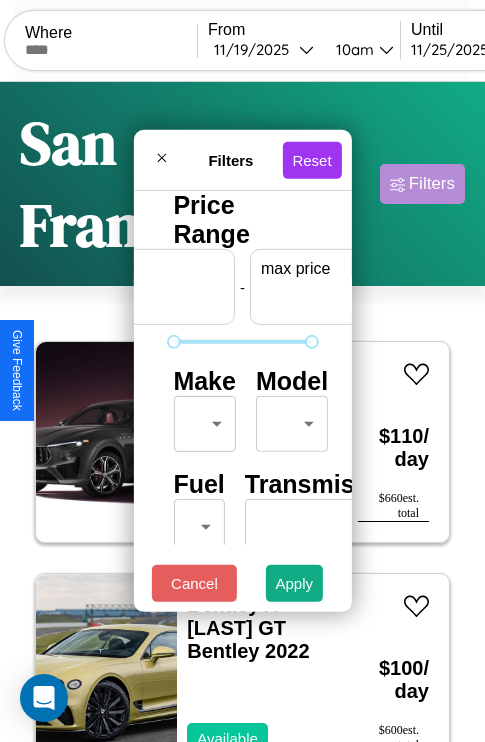 scroll, scrollTop: 0, scrollLeft: 124, axis: horizontal 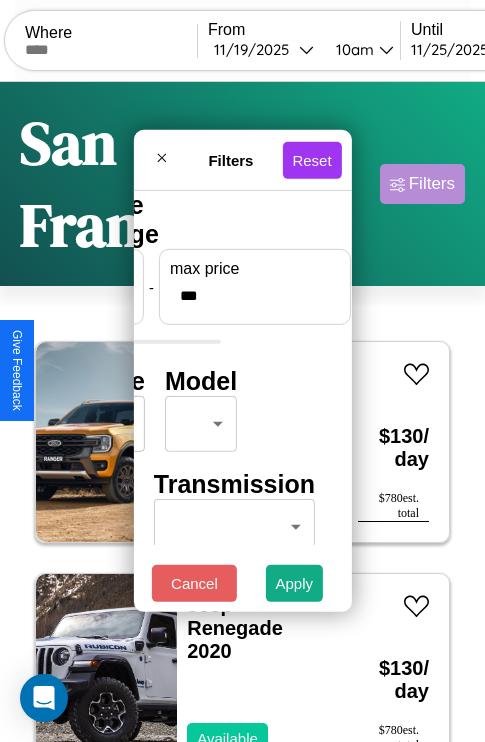 type on "***" 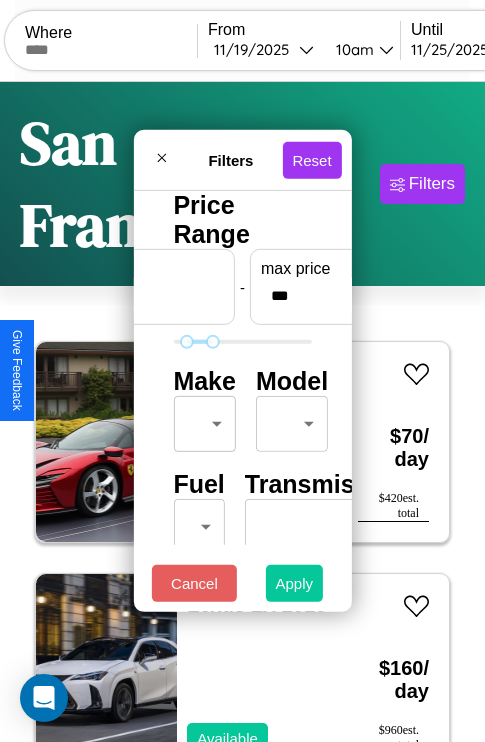 type on "**" 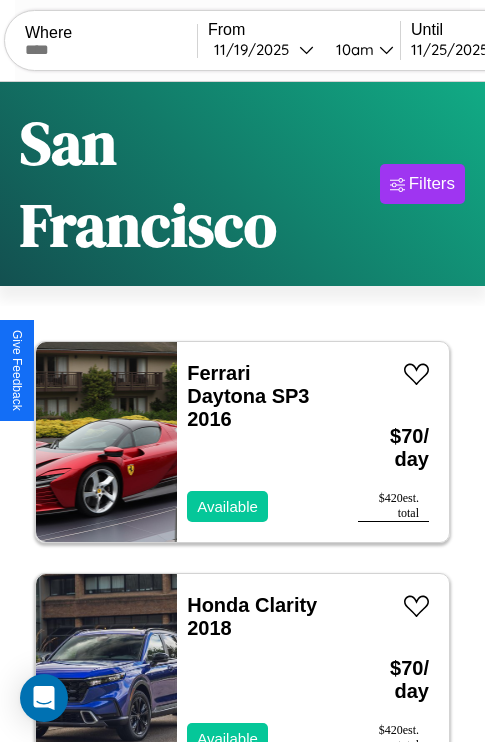 scroll, scrollTop: 174, scrollLeft: 0, axis: vertical 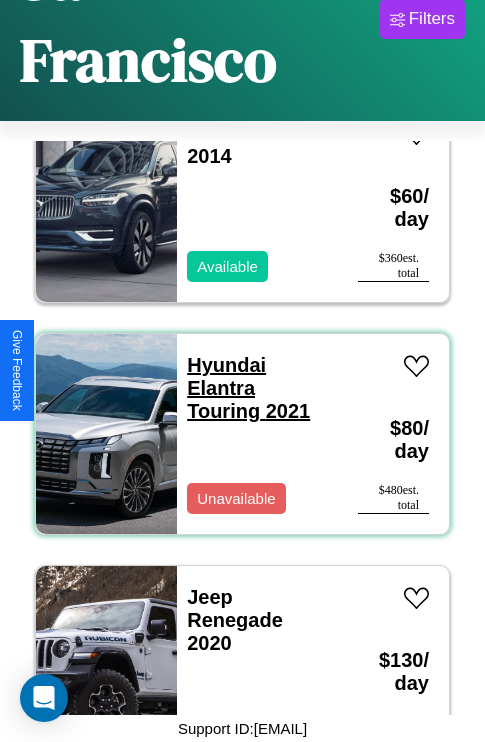 click on "Hyundai   Elantra Touring   2021" at bounding box center [248, 388] 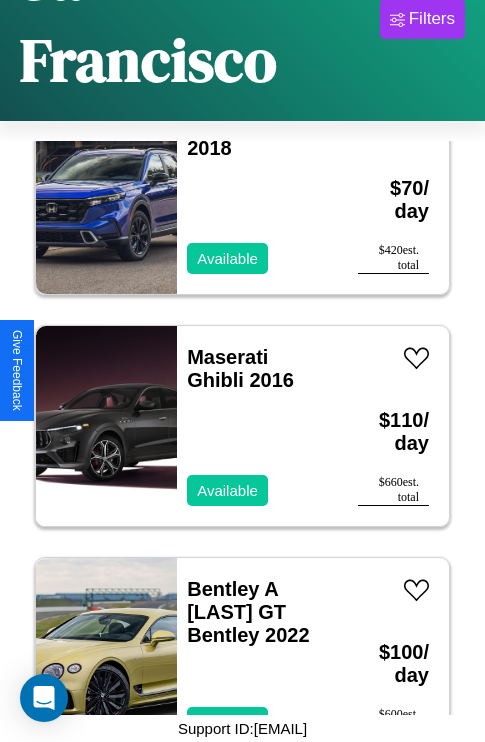 scroll, scrollTop: 307, scrollLeft: 0, axis: vertical 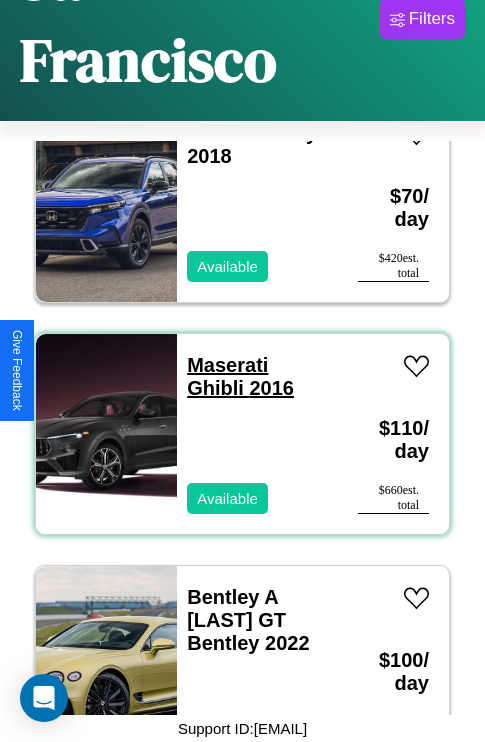 click on "Maserati   Ghibli   2016" at bounding box center (240, 376) 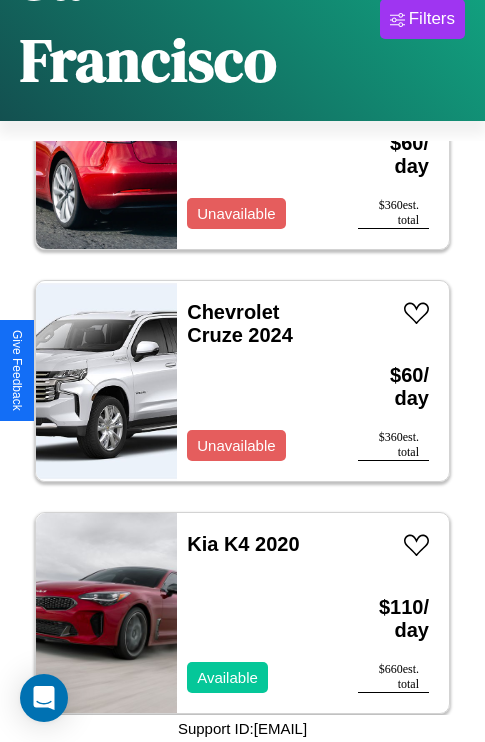 scroll, scrollTop: 1699, scrollLeft: 0, axis: vertical 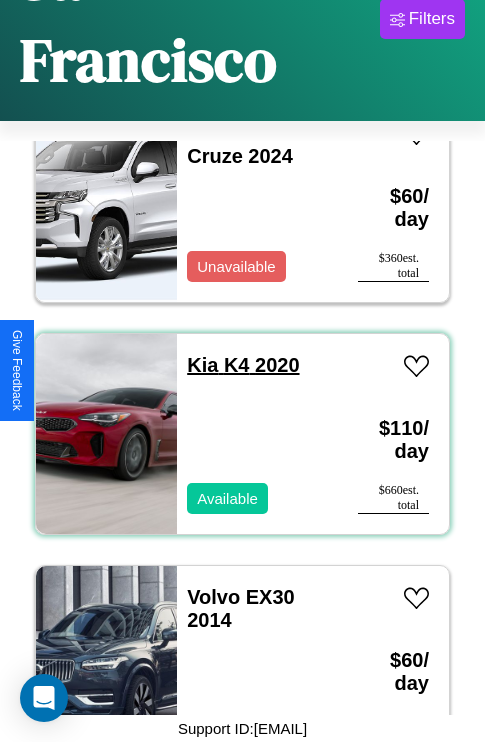 click on "Kia   K4   2020" at bounding box center [243, 365] 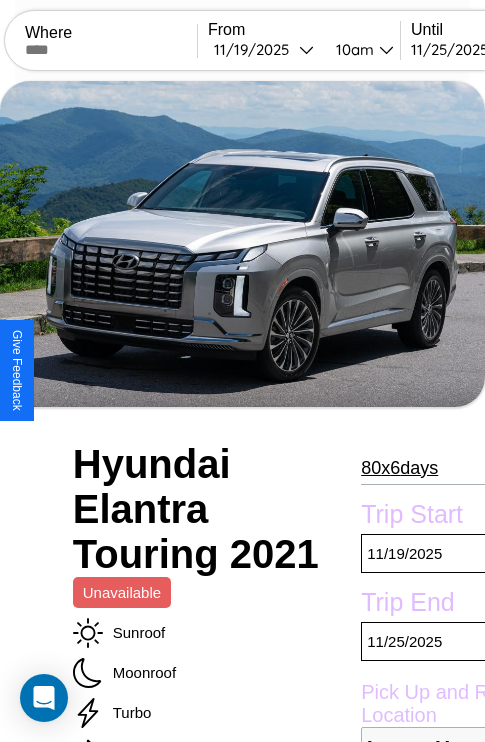 scroll, scrollTop: 1063, scrollLeft: 0, axis: vertical 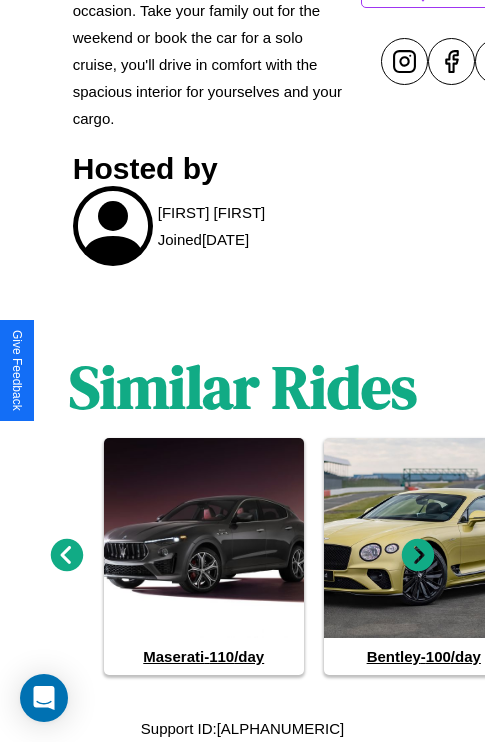click 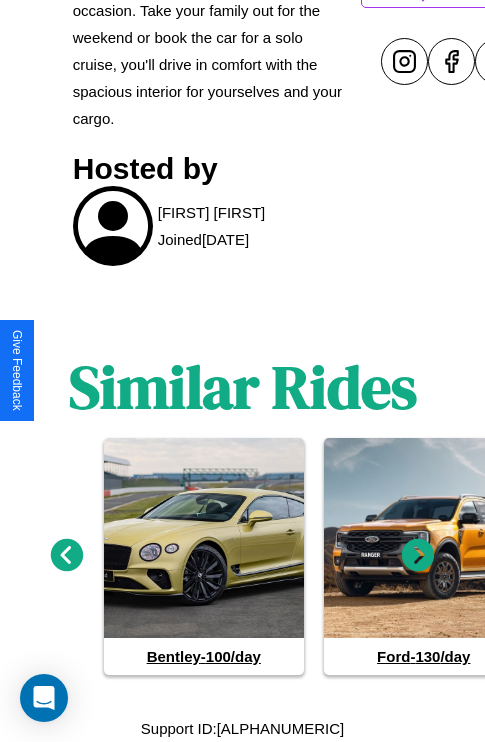 click 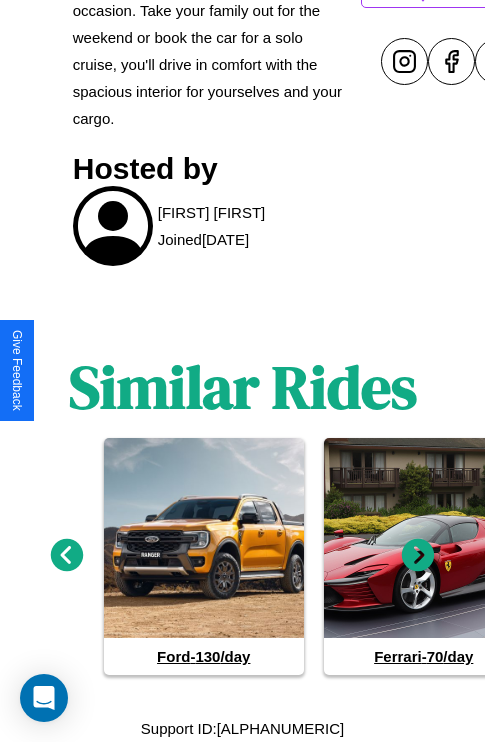 click 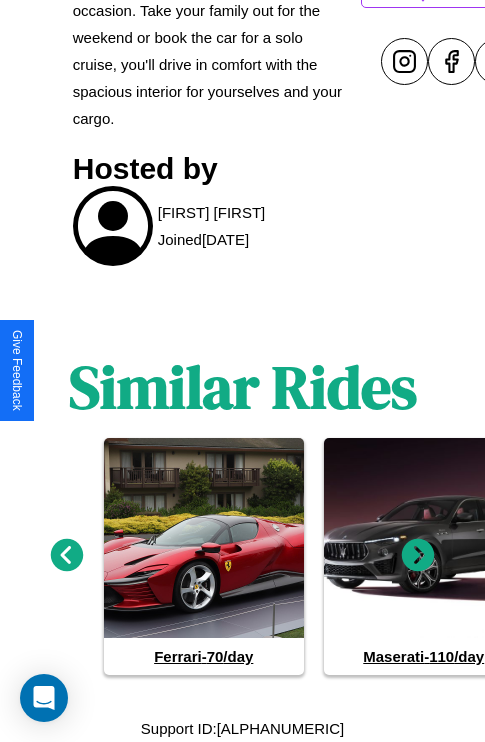 click 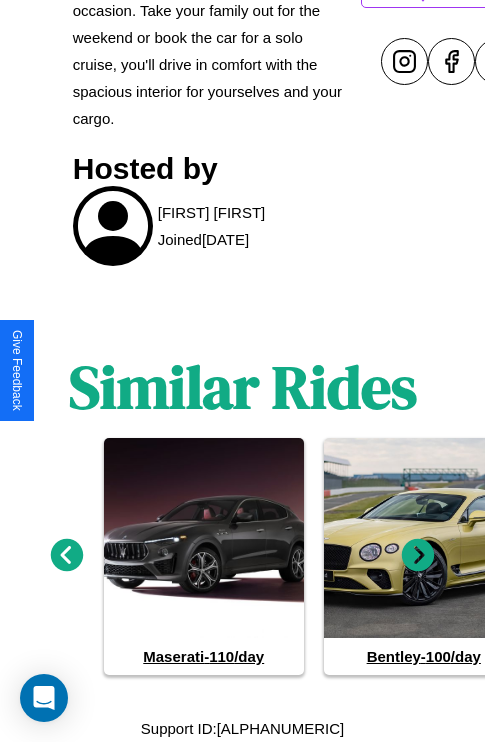 click 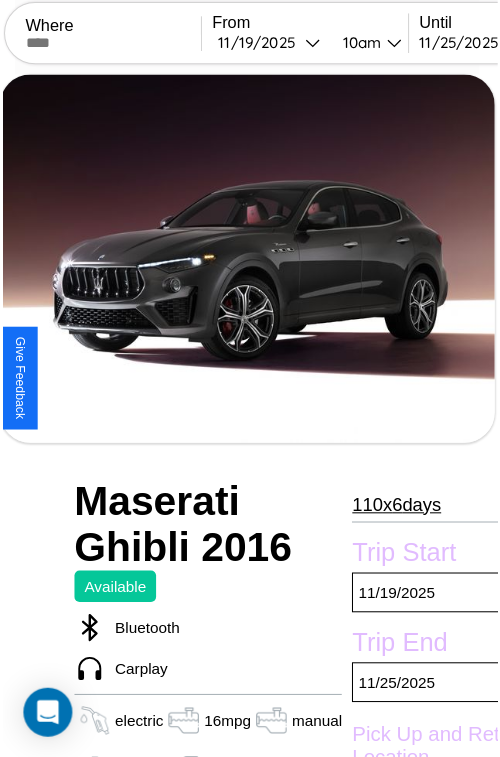 scroll, scrollTop: 218, scrollLeft: 80, axis: both 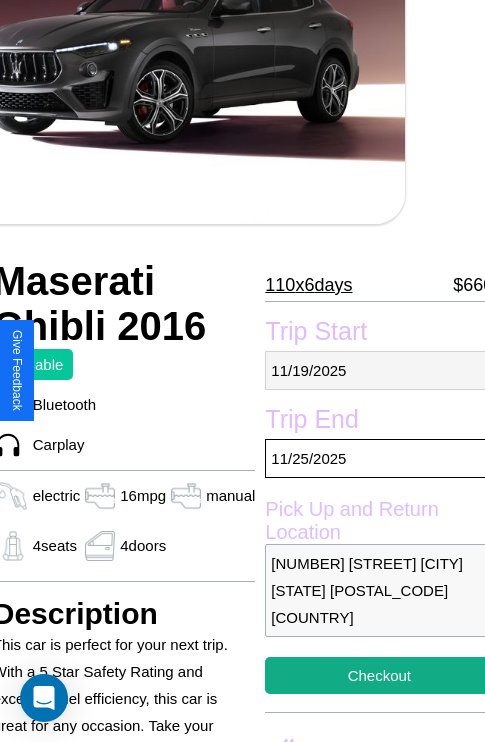 click on "[MM] / [DD] / [YYYY]" at bounding box center [379, 370] 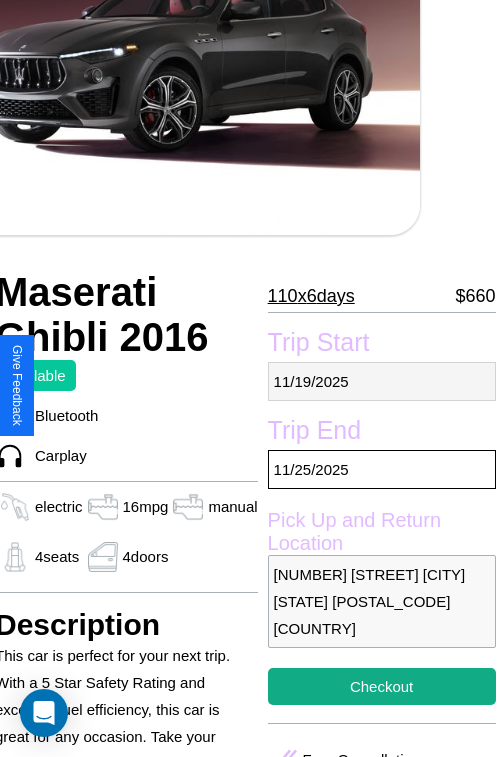 select on "*" 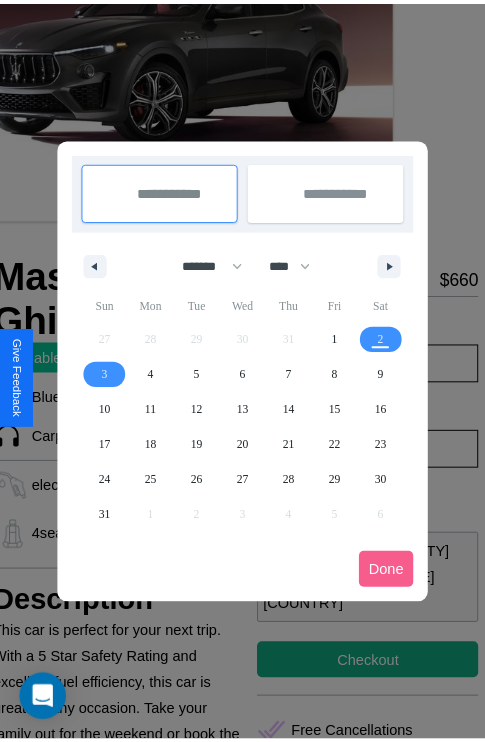 scroll, scrollTop: 0, scrollLeft: 80, axis: horizontal 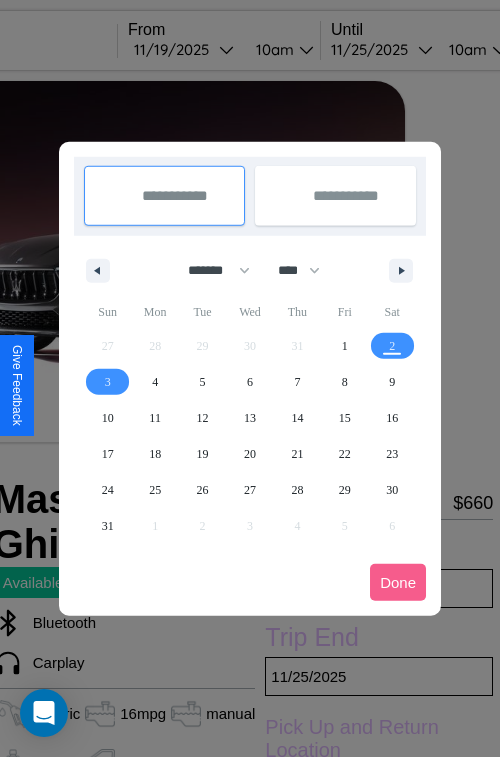 click at bounding box center (250, 378) 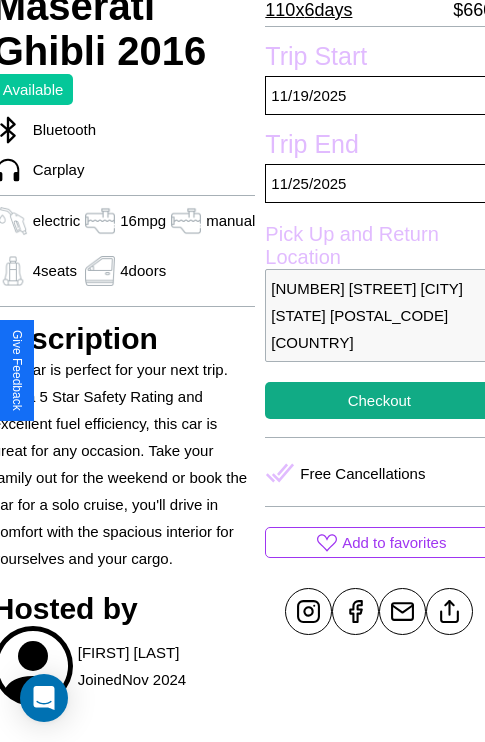 scroll, scrollTop: 496, scrollLeft: 80, axis: both 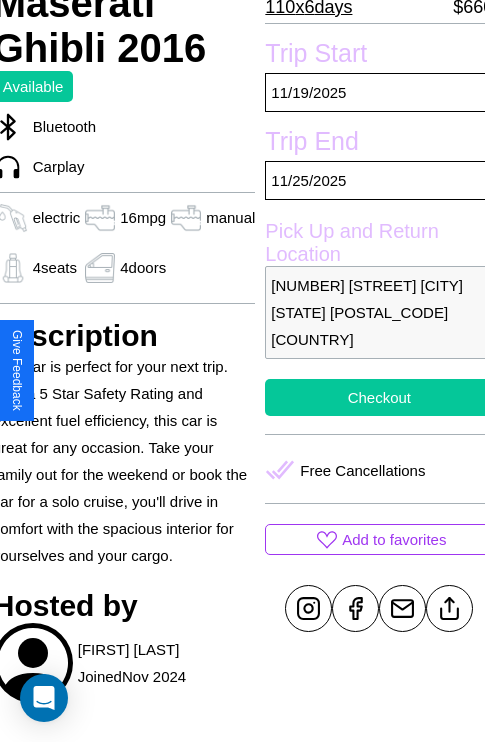 click on "Checkout" at bounding box center [379, 397] 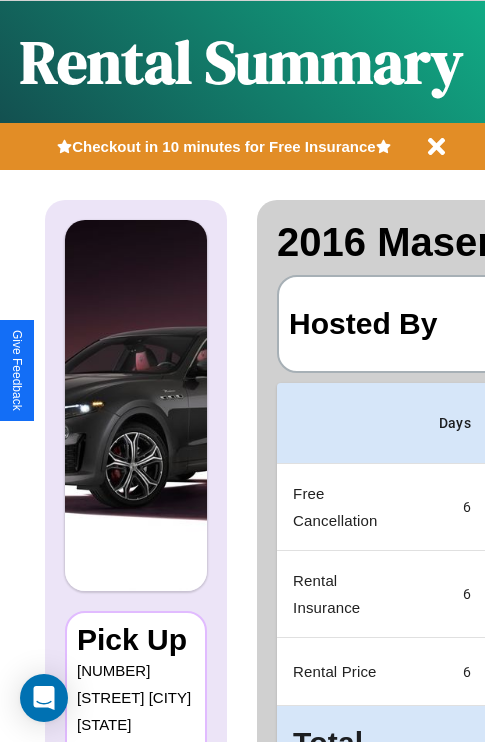 scroll, scrollTop: 0, scrollLeft: 382, axis: horizontal 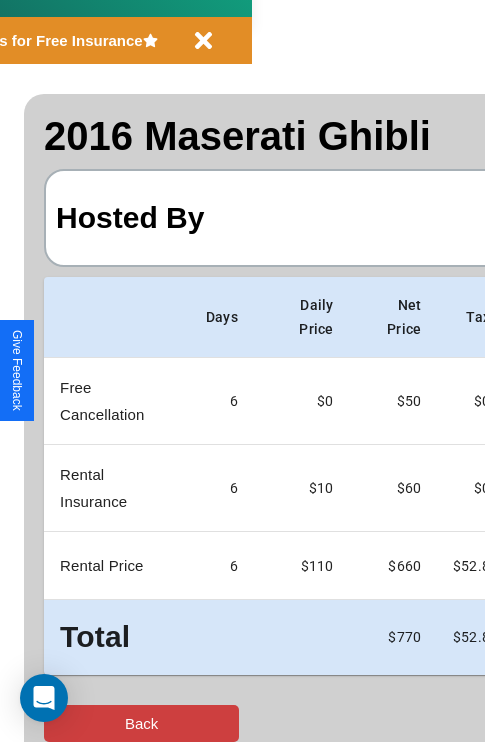 click on "Back" at bounding box center (141, 723) 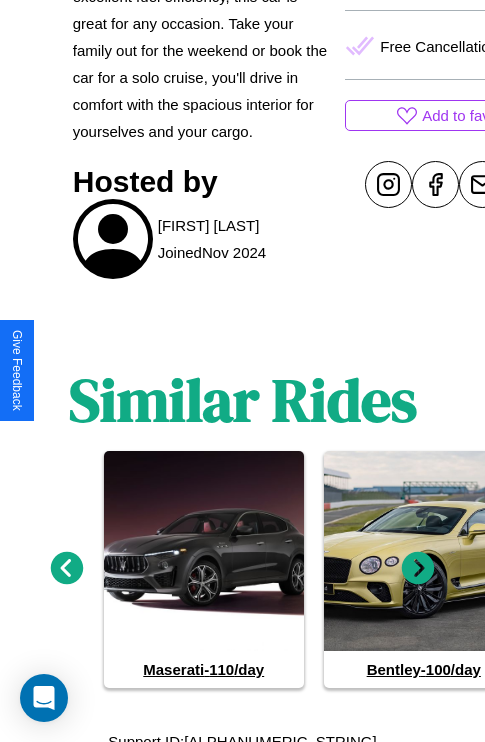 scroll, scrollTop: 933, scrollLeft: 0, axis: vertical 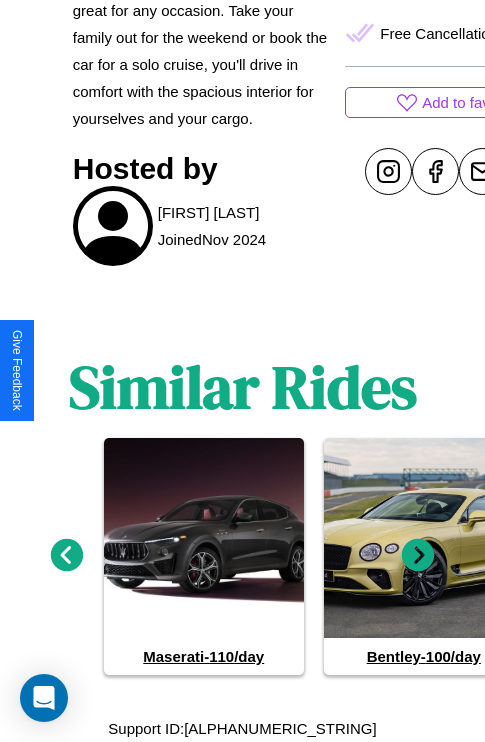 click 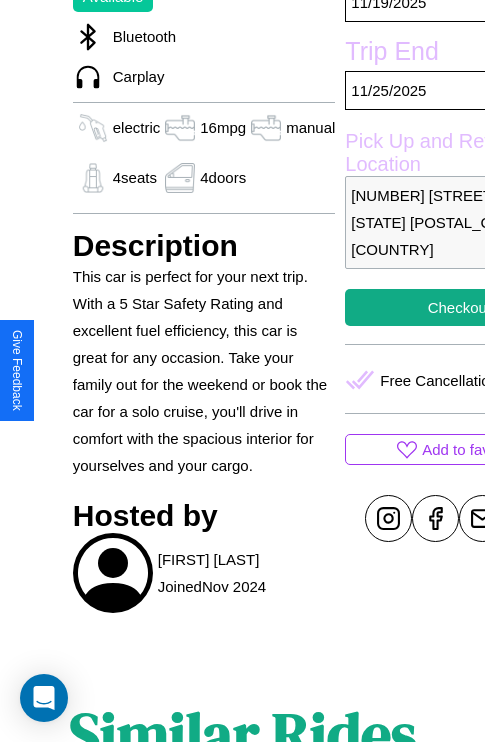 scroll, scrollTop: 707, scrollLeft: 60, axis: both 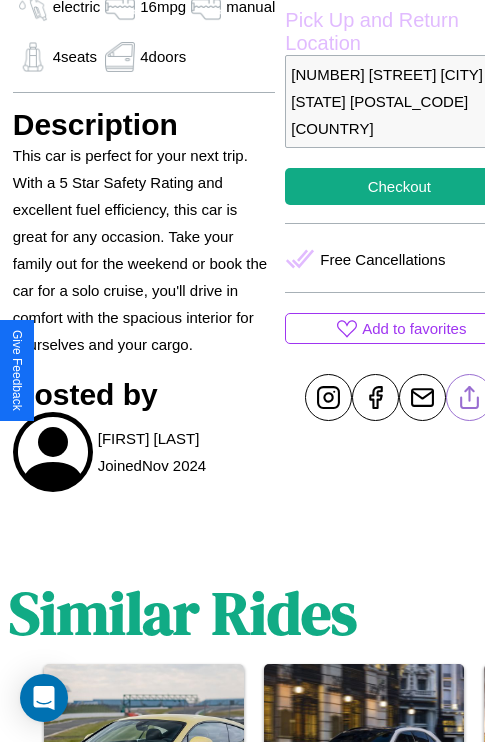 click 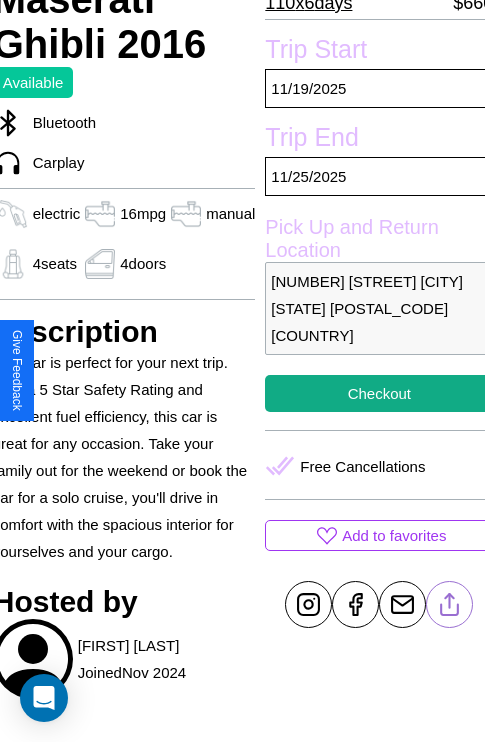 scroll, scrollTop: 496, scrollLeft: 80, axis: both 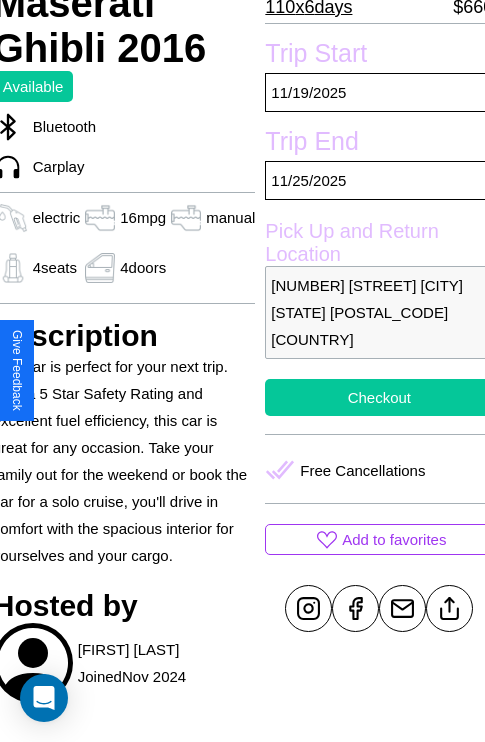 click on "Checkout" at bounding box center [379, 397] 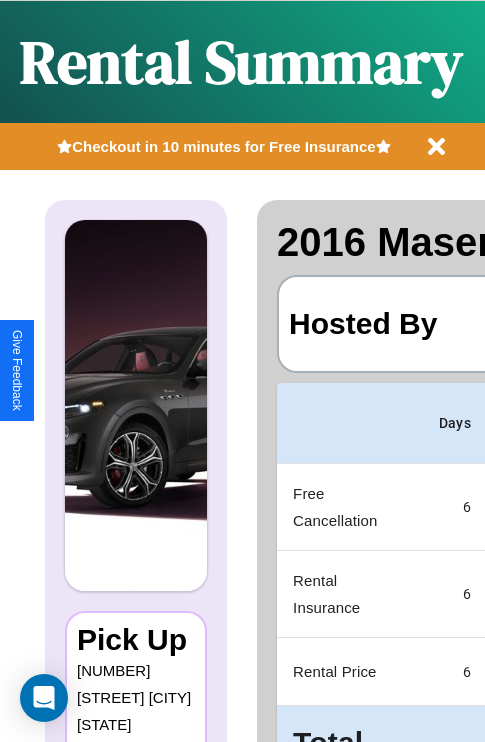 scroll, scrollTop: 0, scrollLeft: 382, axis: horizontal 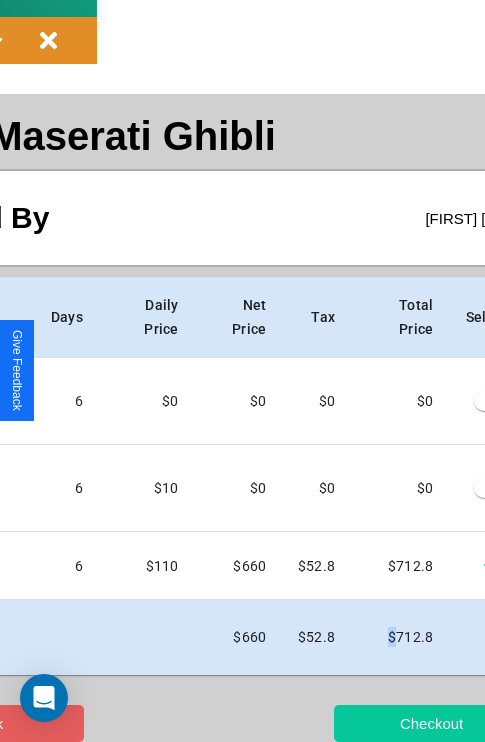 click on "Checkout" at bounding box center [431, 723] 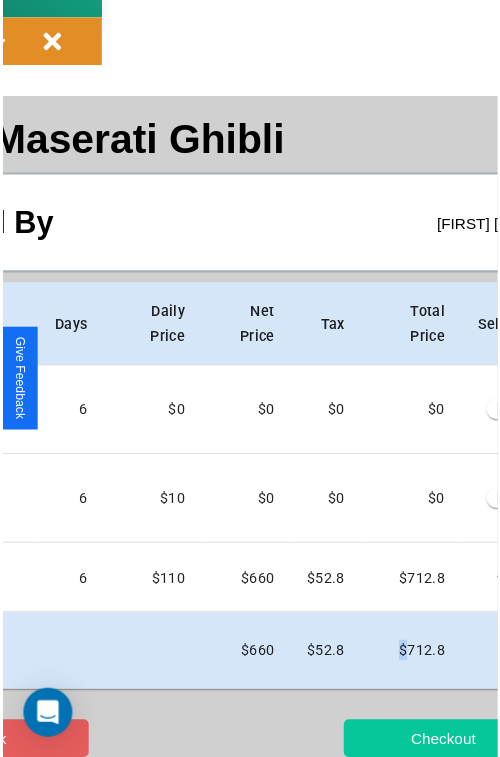 scroll, scrollTop: 0, scrollLeft: 0, axis: both 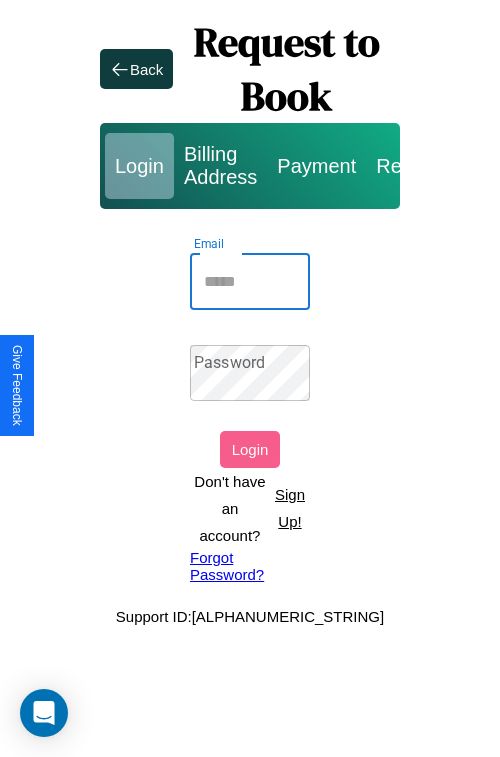 click on "Email" at bounding box center [250, 282] 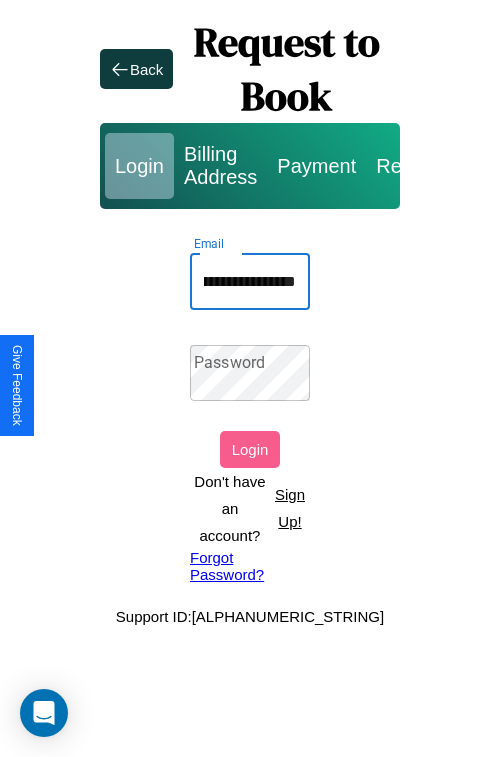 scroll, scrollTop: 0, scrollLeft: 118, axis: horizontal 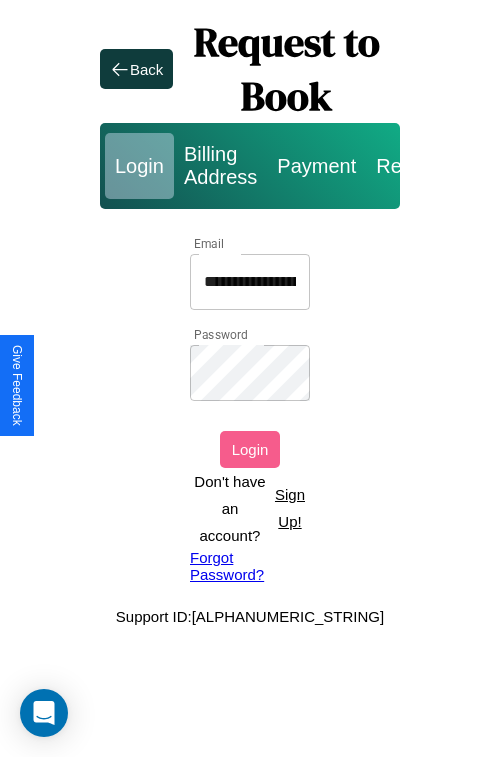 click on "Login" at bounding box center (250, 449) 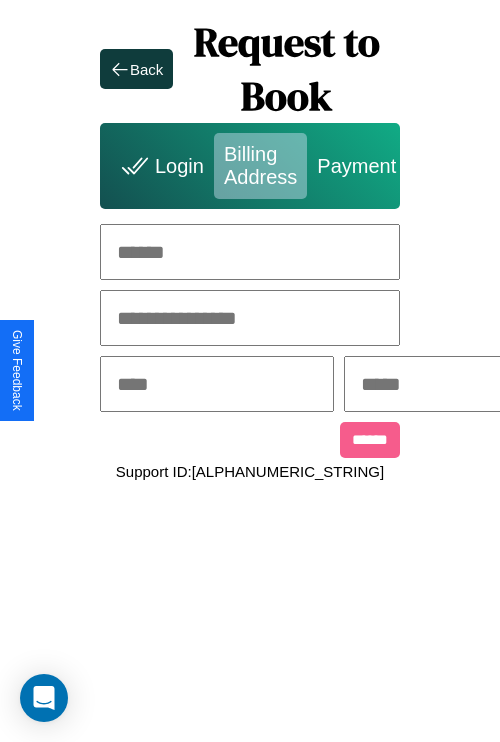 click at bounding box center [250, 252] 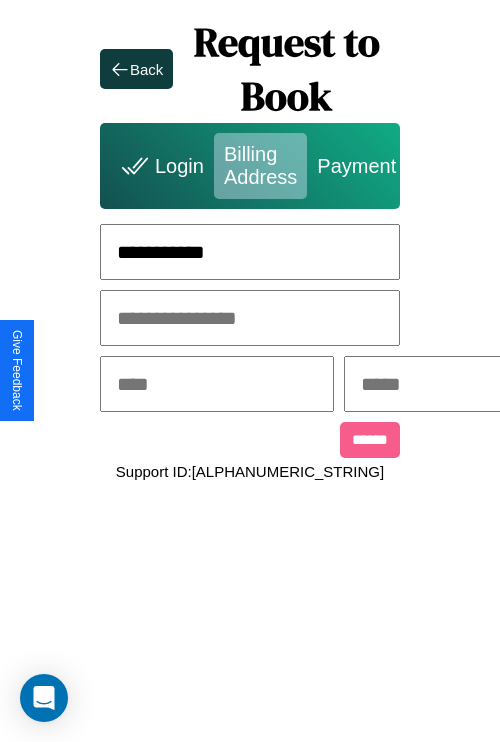 type on "**********" 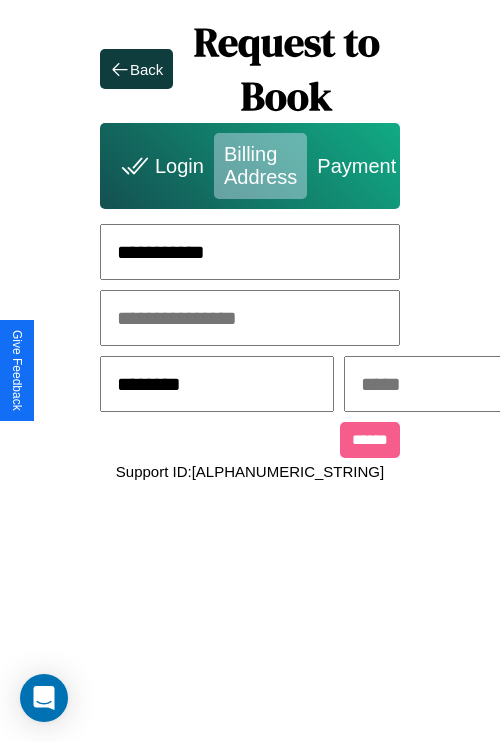 type on "********" 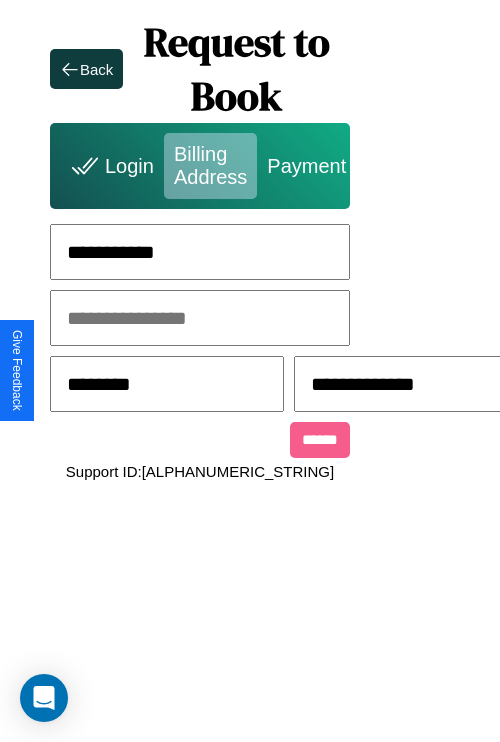 scroll, scrollTop: 0, scrollLeft: 517, axis: horizontal 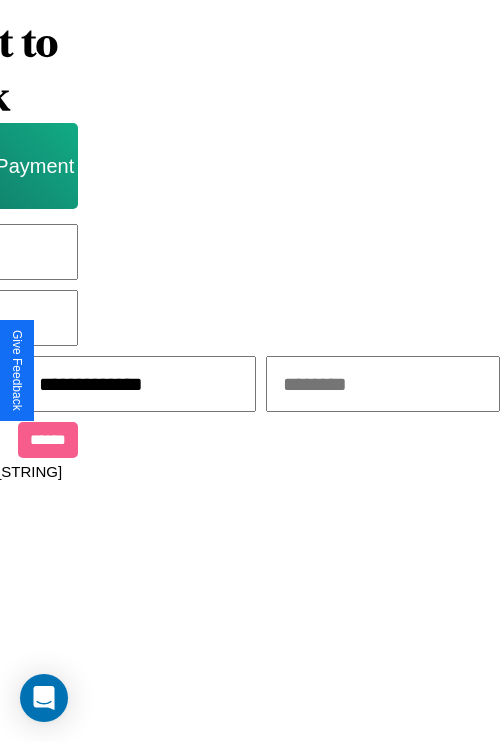 type on "**********" 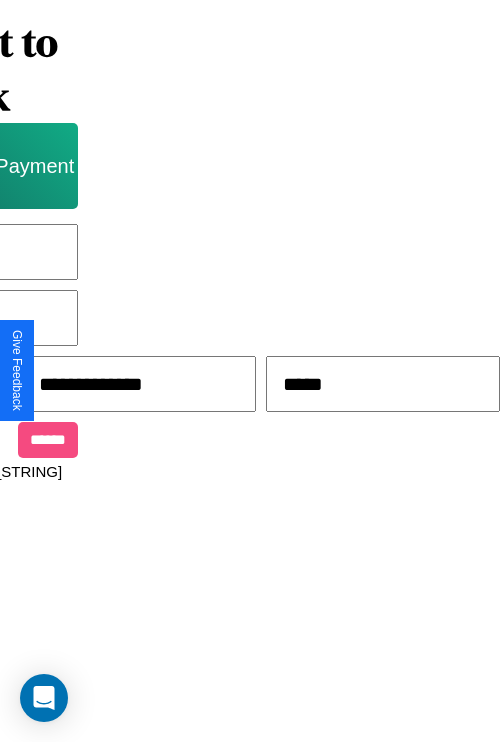 type on "*****" 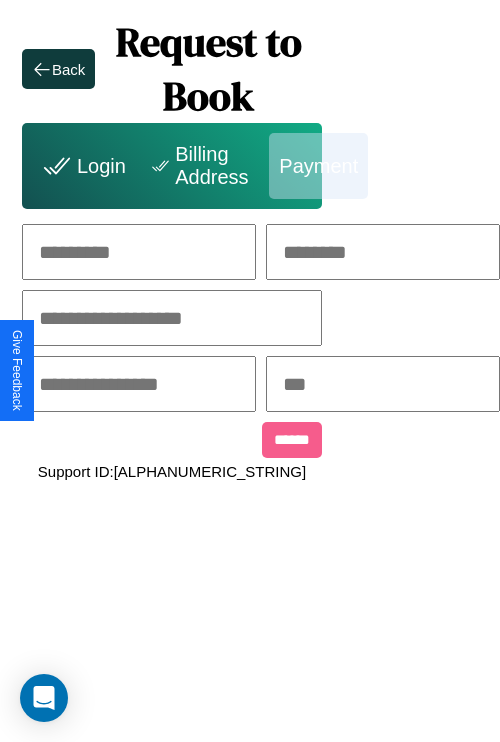 scroll, scrollTop: 0, scrollLeft: 208, axis: horizontal 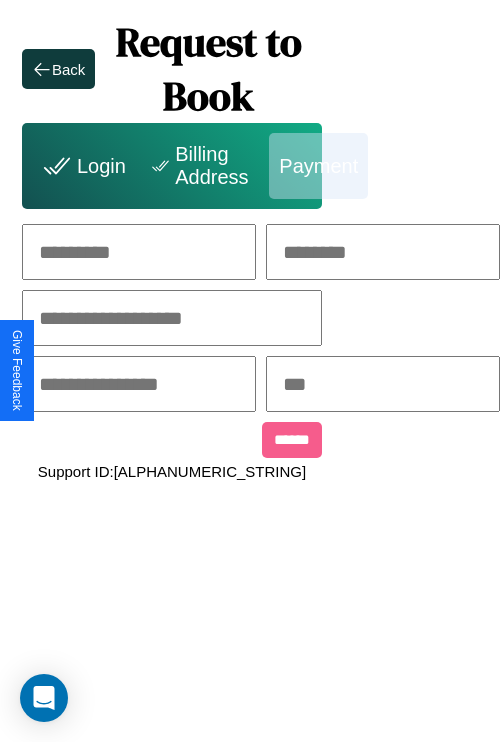 click at bounding box center [139, 252] 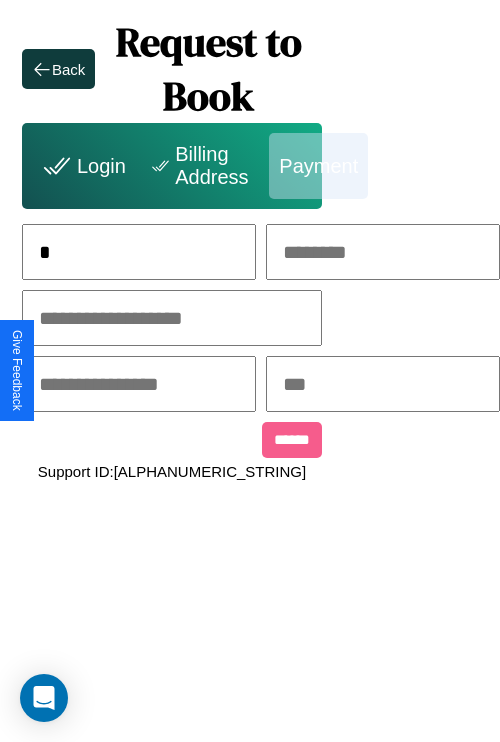 scroll, scrollTop: 0, scrollLeft: 133, axis: horizontal 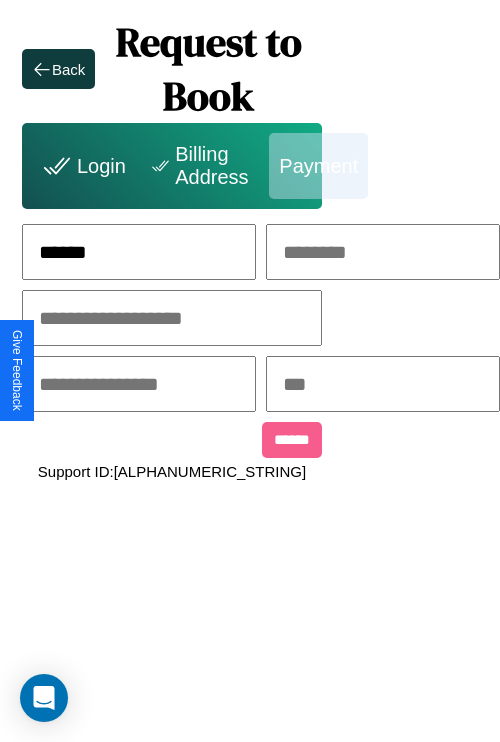 type on "******" 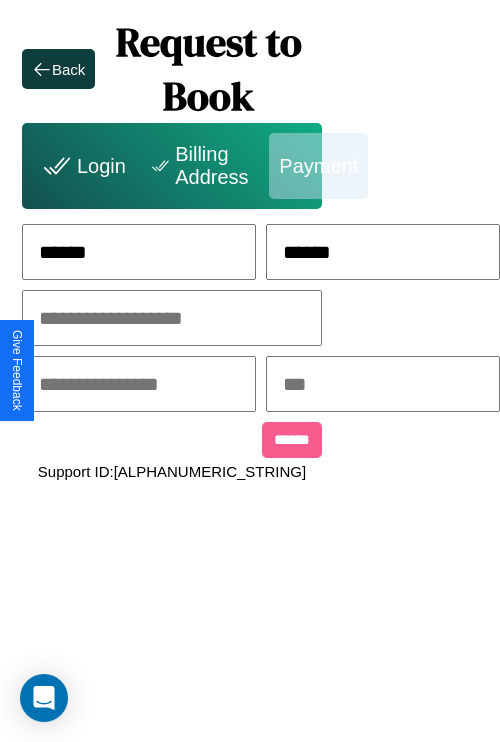 type on "******" 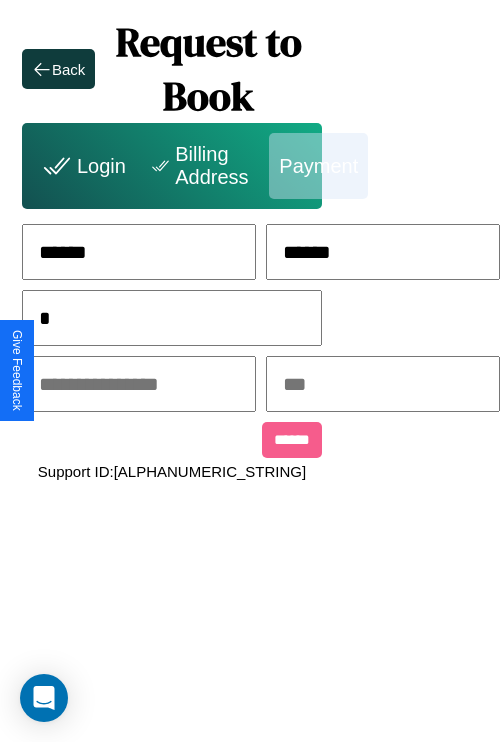 scroll, scrollTop: 0, scrollLeft: 128, axis: horizontal 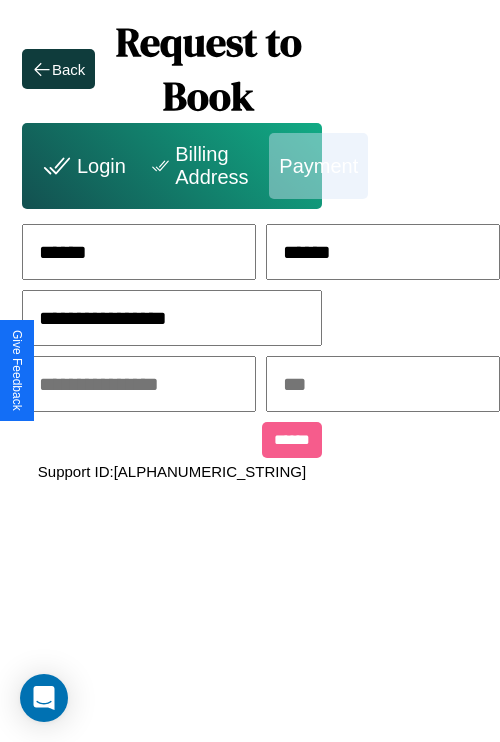 type on "**********" 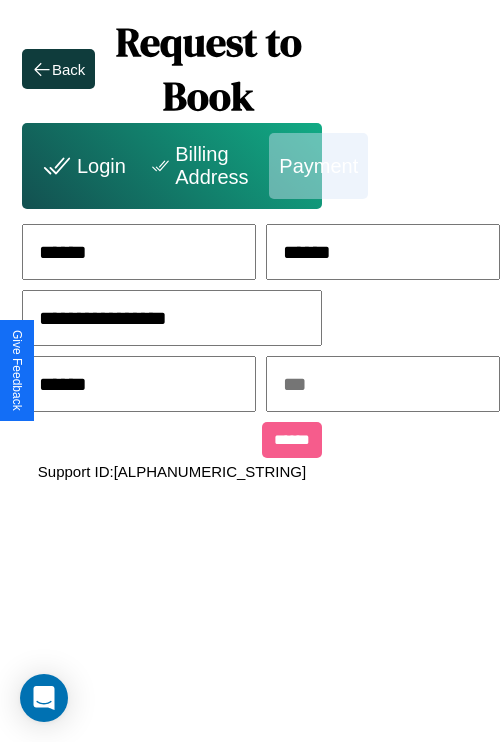 type on "******" 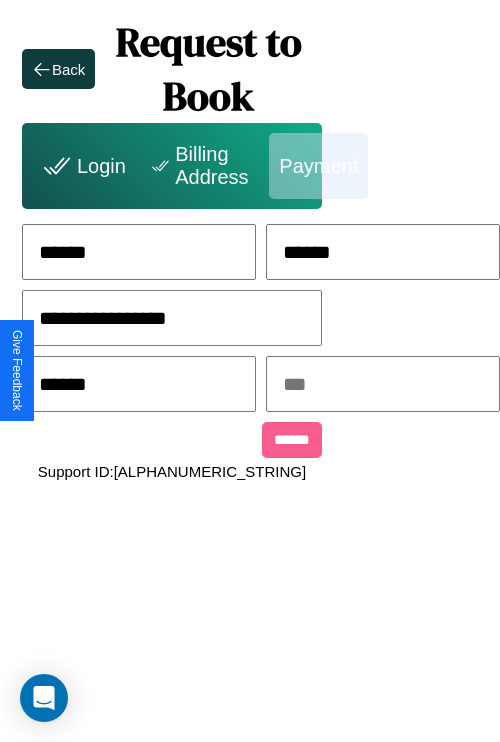 click at bounding box center (383, 384) 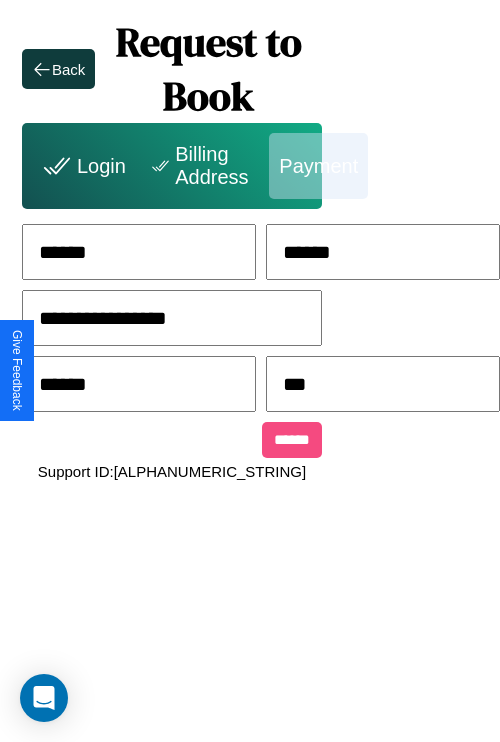type on "***" 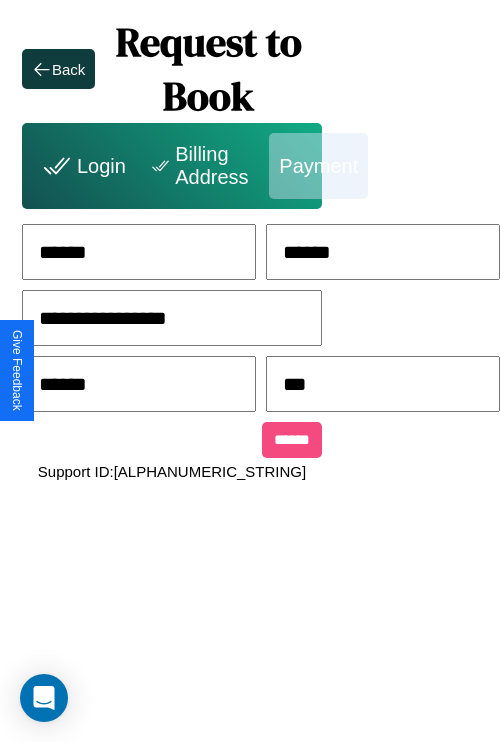 click on "******" at bounding box center (292, 440) 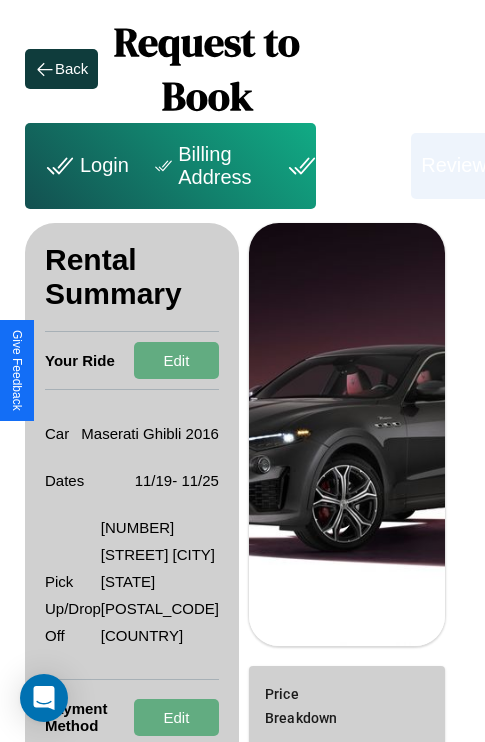 scroll, scrollTop: 436, scrollLeft: 72, axis: both 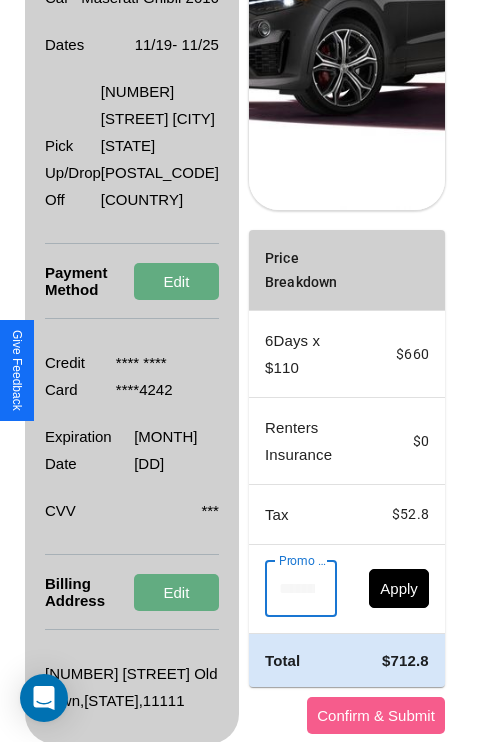 click on "Promo Code" at bounding box center [290, 589] 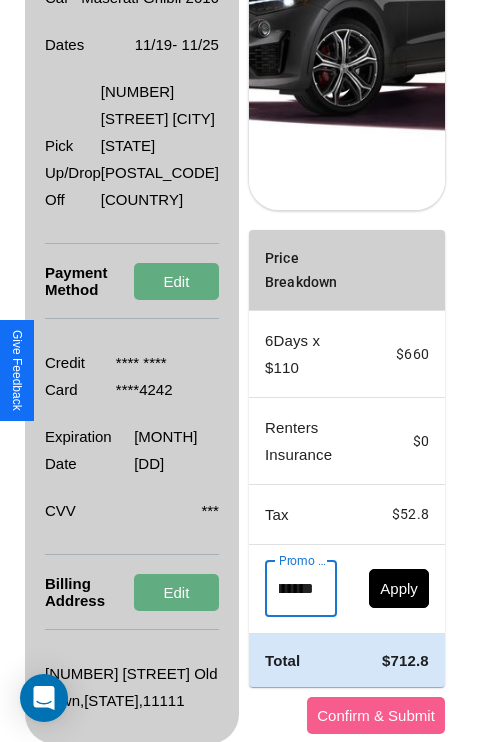 scroll, scrollTop: 0, scrollLeft: 71, axis: horizontal 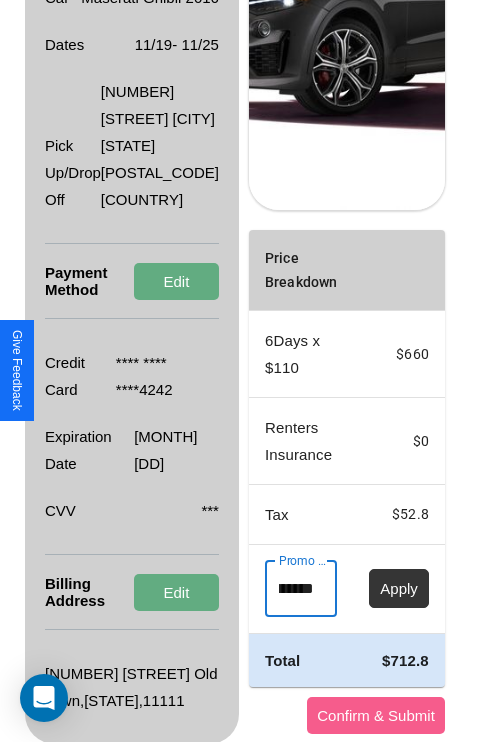 type on "**********" 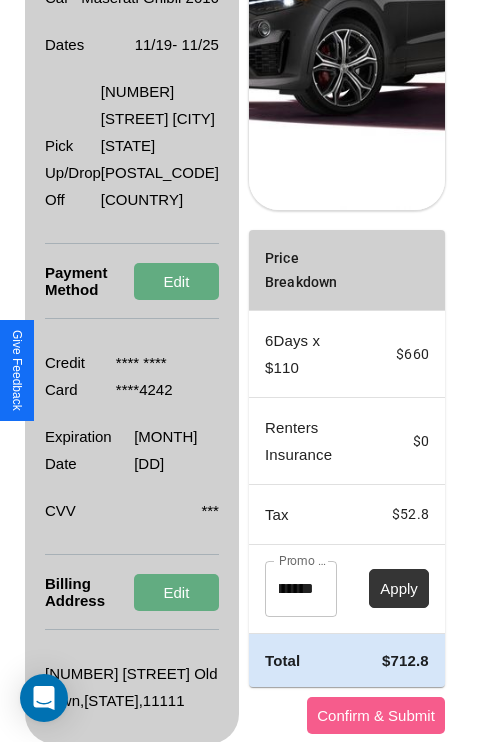 scroll, scrollTop: 0, scrollLeft: 0, axis: both 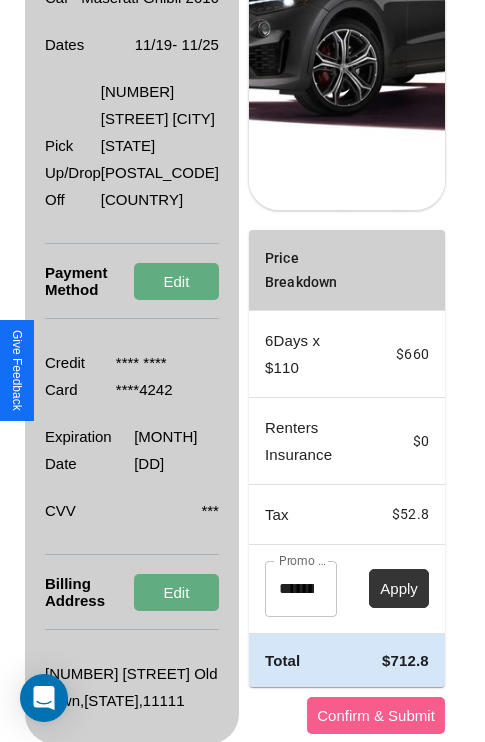 click on "Apply" at bounding box center [399, 588] 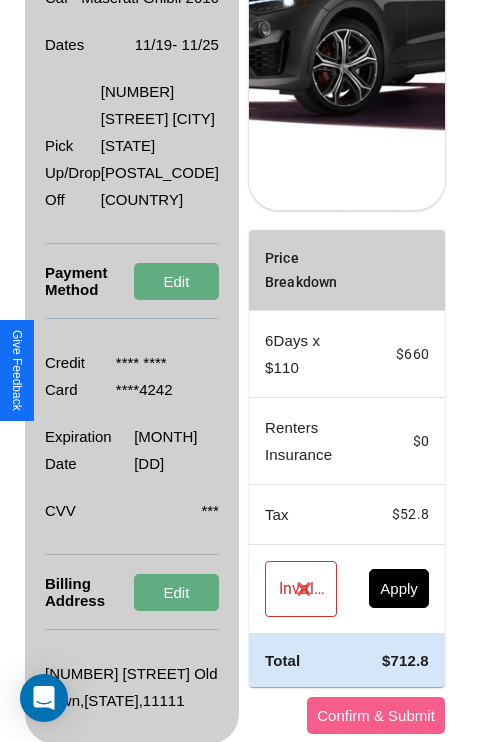 scroll, scrollTop: 0, scrollLeft: 72, axis: horizontal 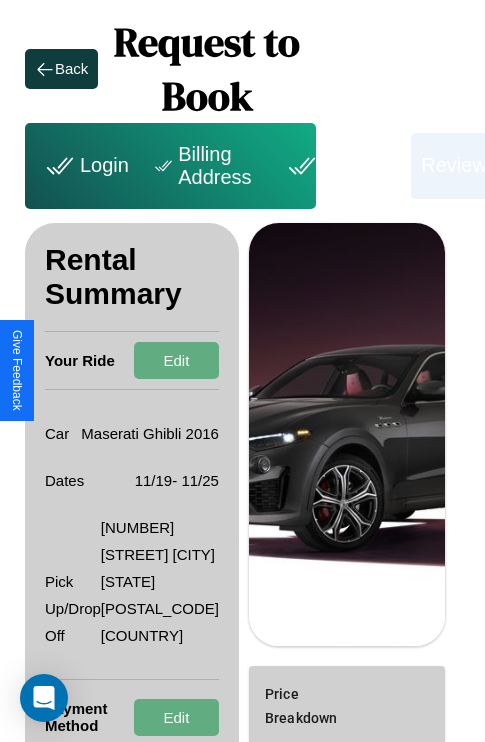 click on "Payment" at bounding box center (341, 166) 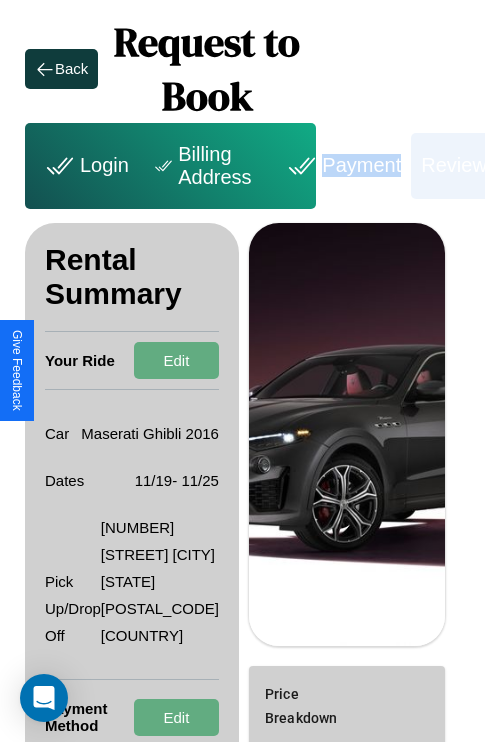 click on "Payment" at bounding box center [341, 166] 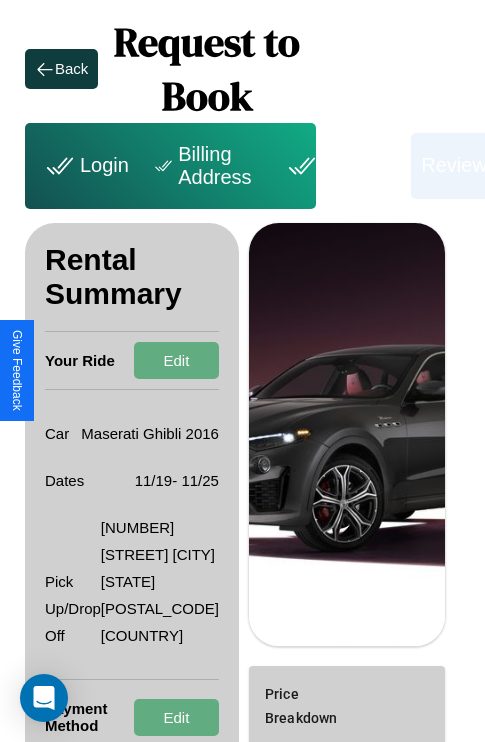 click on "Payment" at bounding box center [341, 166] 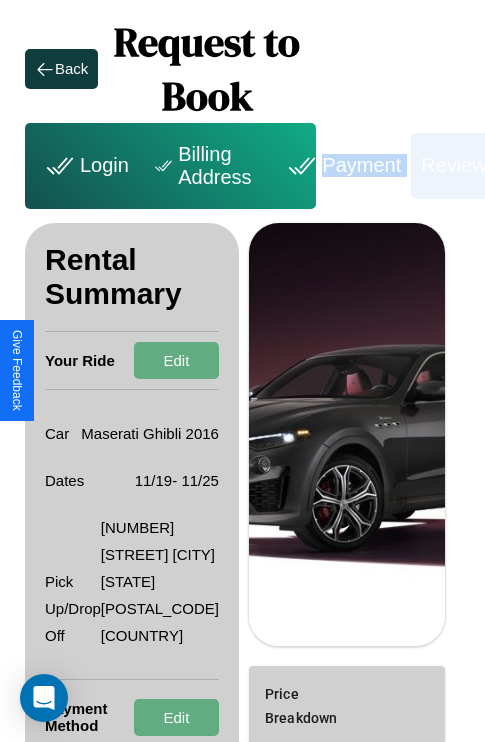 click on "Payment" at bounding box center (341, 166) 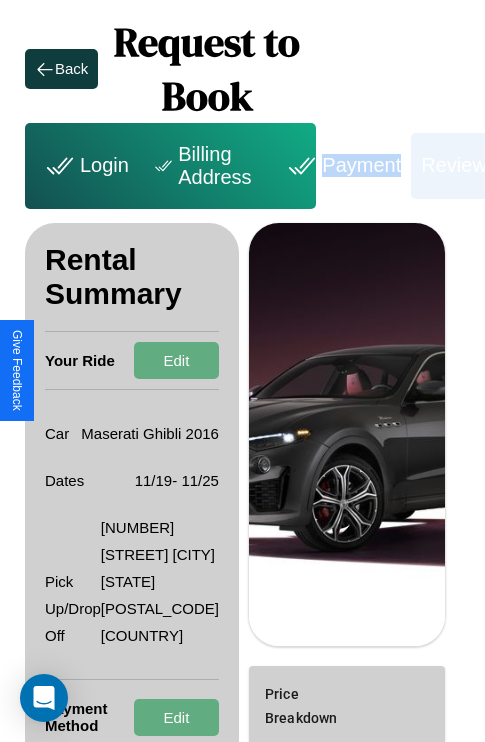 click on "Payment" at bounding box center (341, 166) 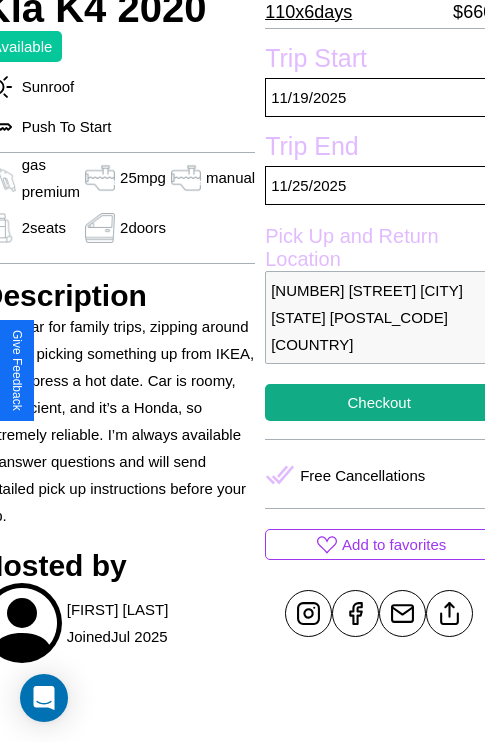 scroll, scrollTop: 499, scrollLeft: 91, axis: both 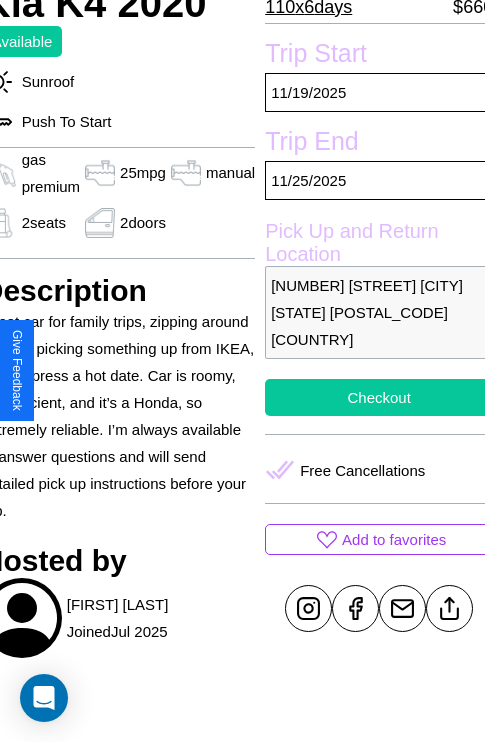 click on "Checkout" at bounding box center (379, 397) 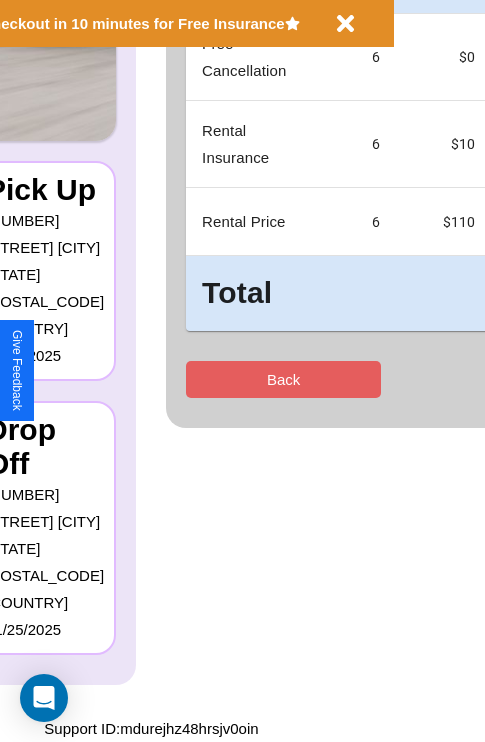 scroll, scrollTop: 0, scrollLeft: 0, axis: both 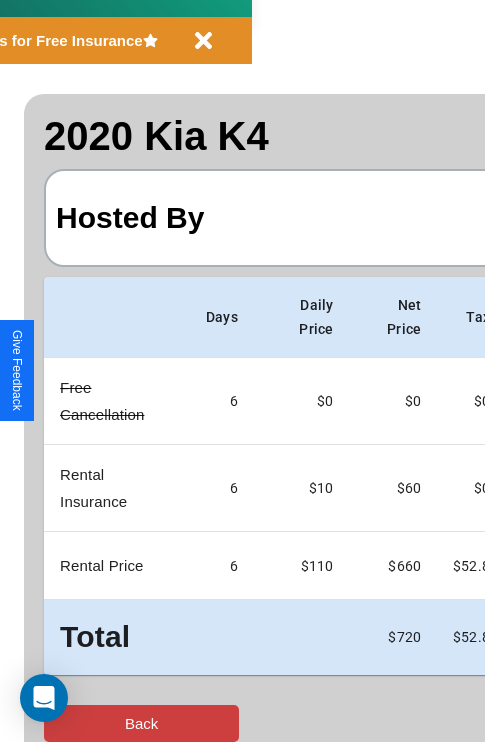 click on "Back" at bounding box center (141, 723) 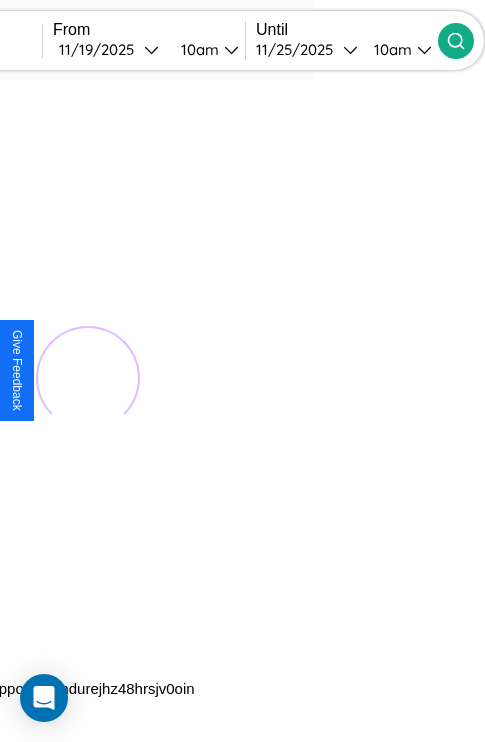scroll, scrollTop: 0, scrollLeft: 0, axis: both 